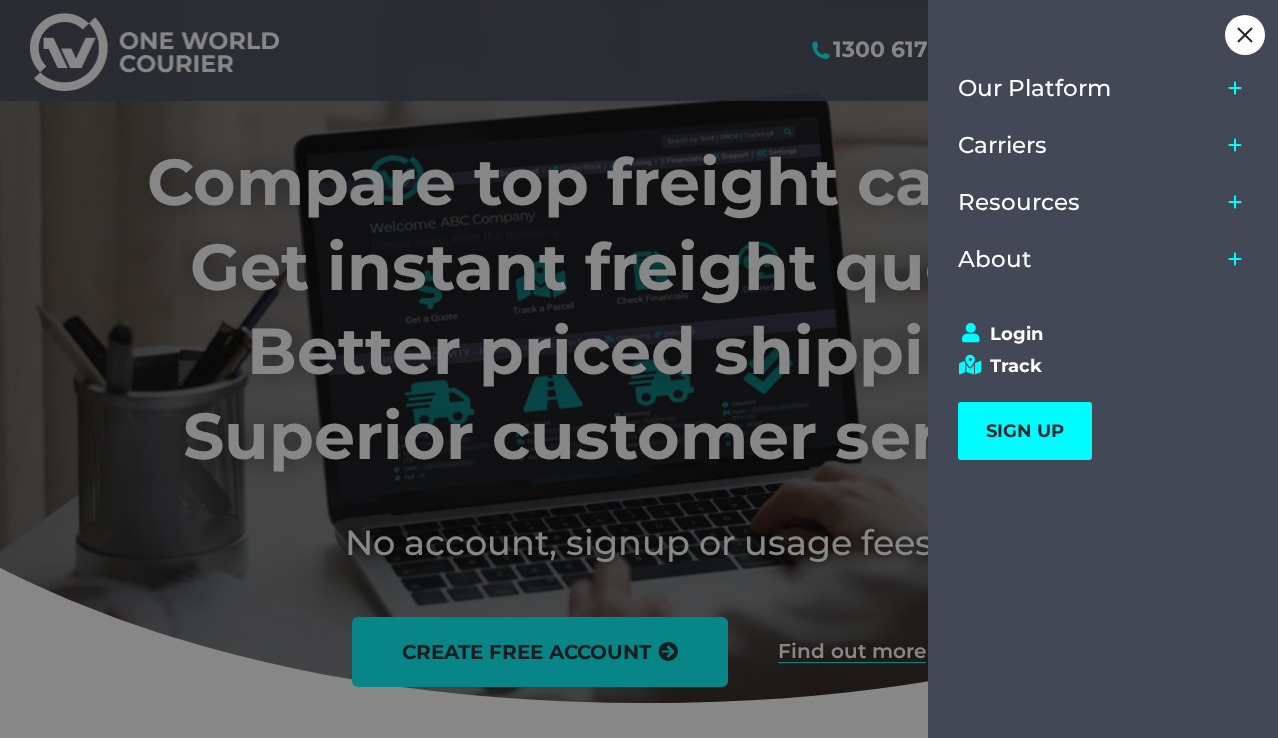 scroll, scrollTop: 0, scrollLeft: 0, axis: both 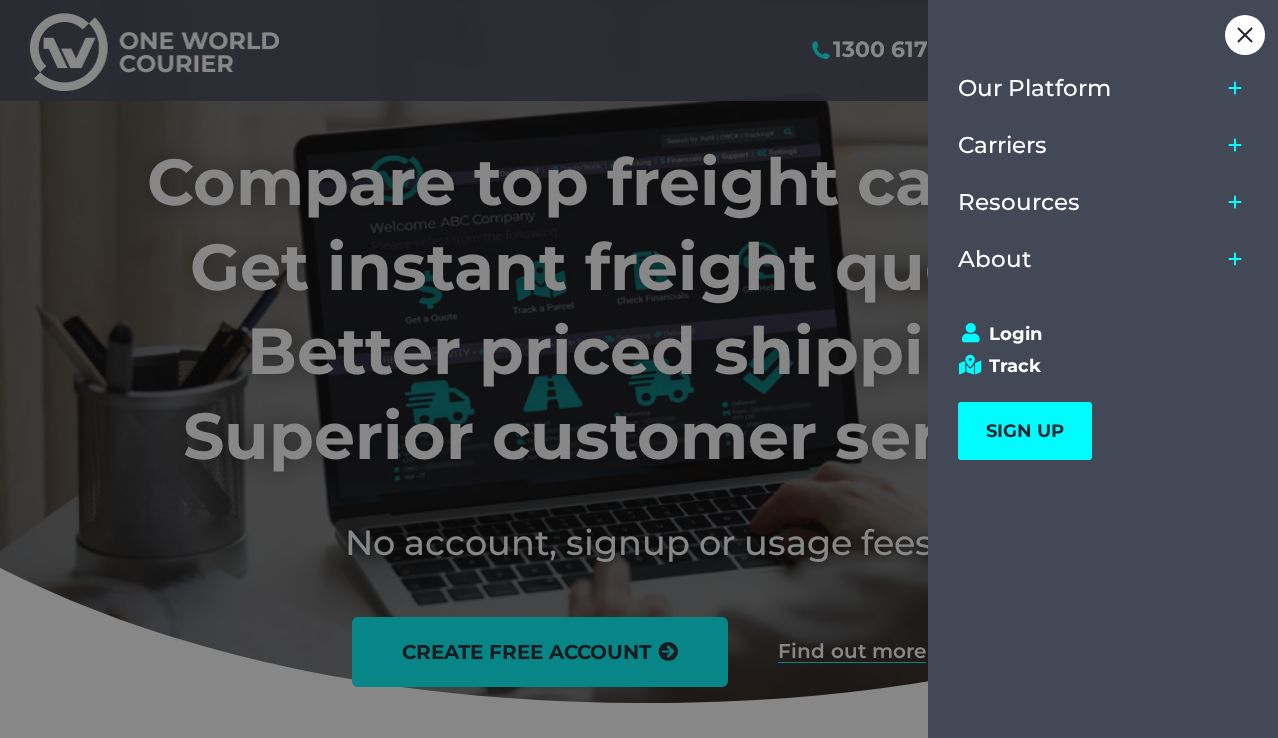 click on "Login Track SIGN UP 1300 617 365 Login Track SIGN UP" at bounding box center (1104, 391) 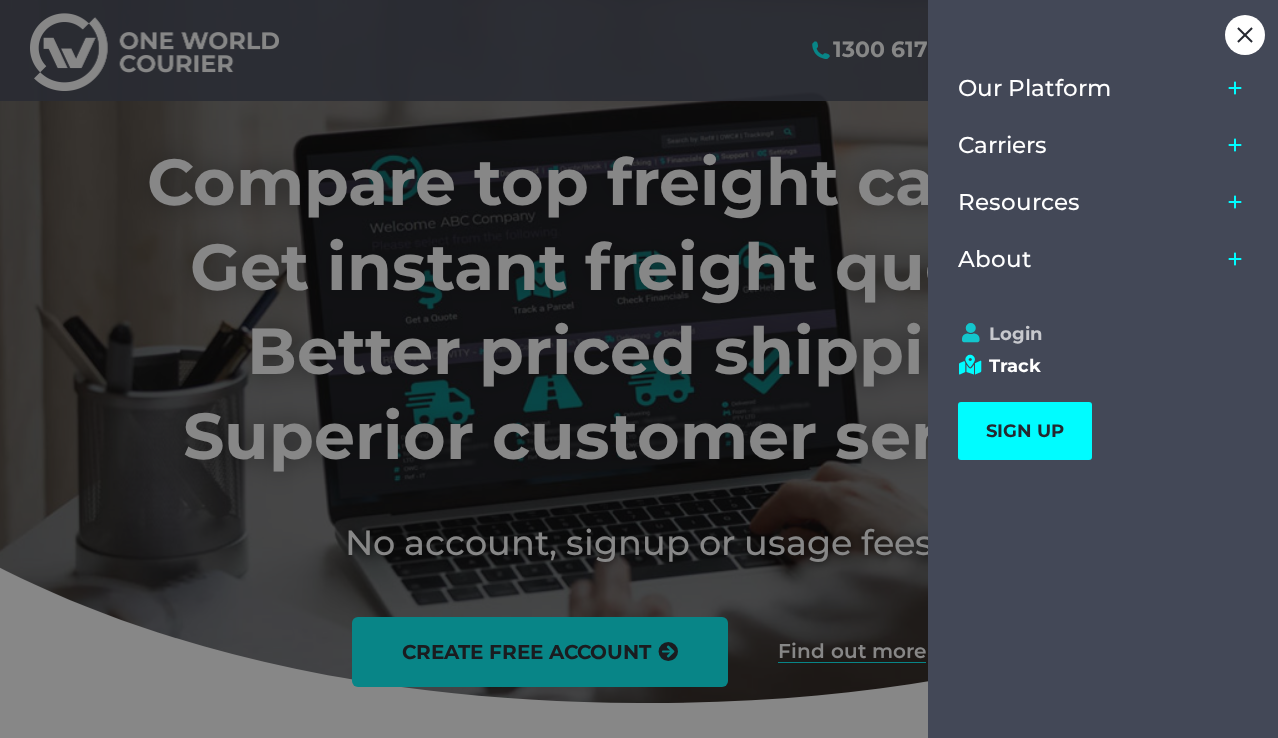 click on "Login" at bounding box center [1094, 334] 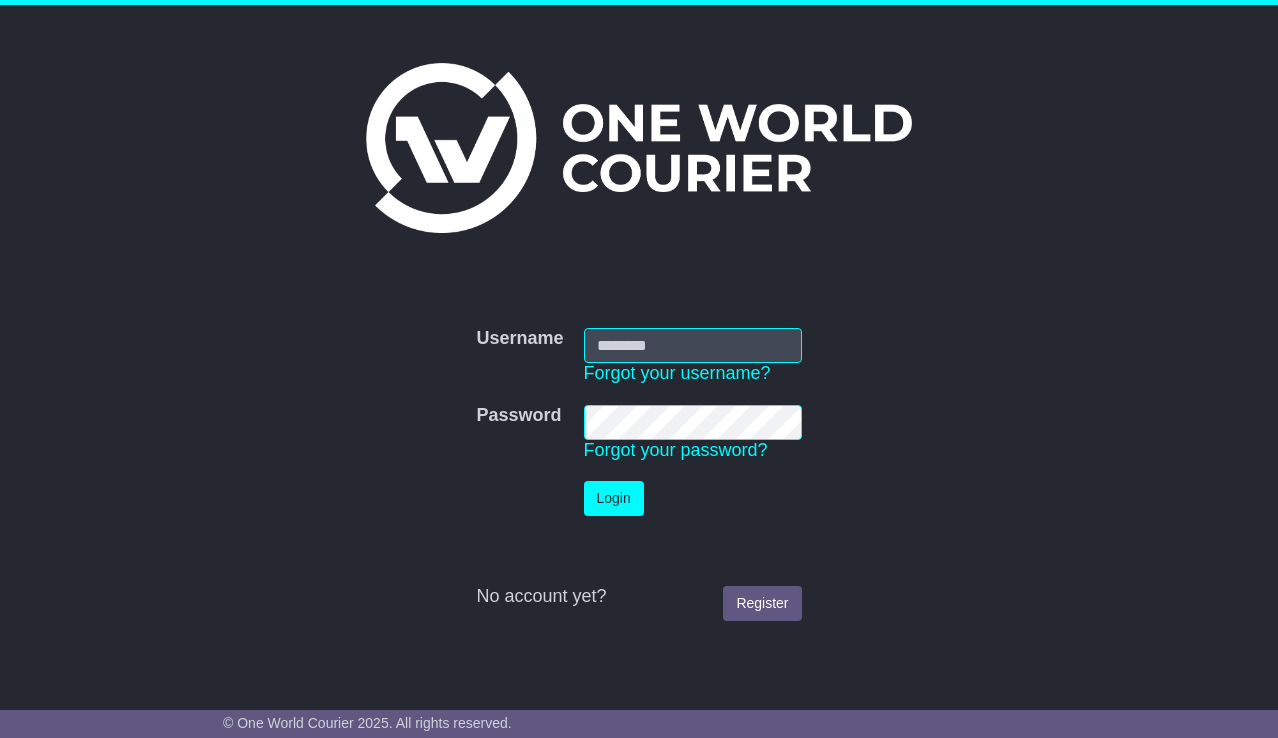 scroll, scrollTop: 0, scrollLeft: 0, axis: both 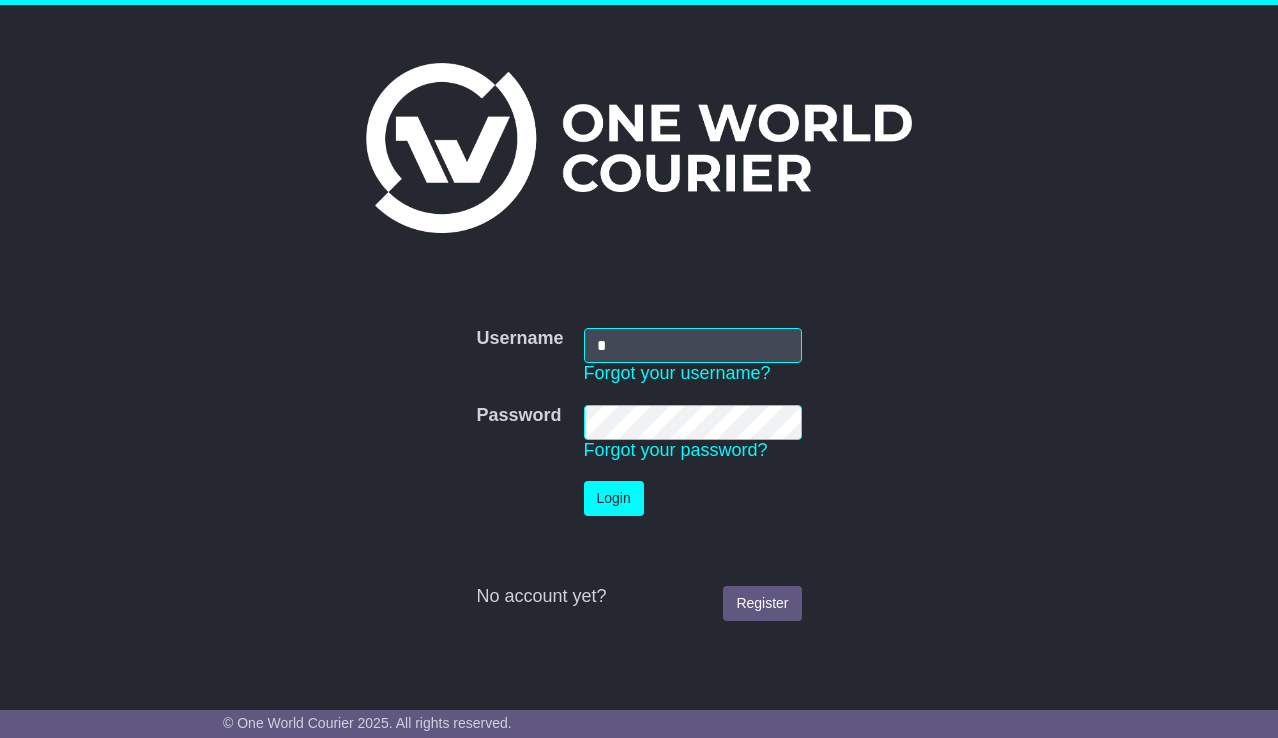 click on "*" at bounding box center [693, 345] 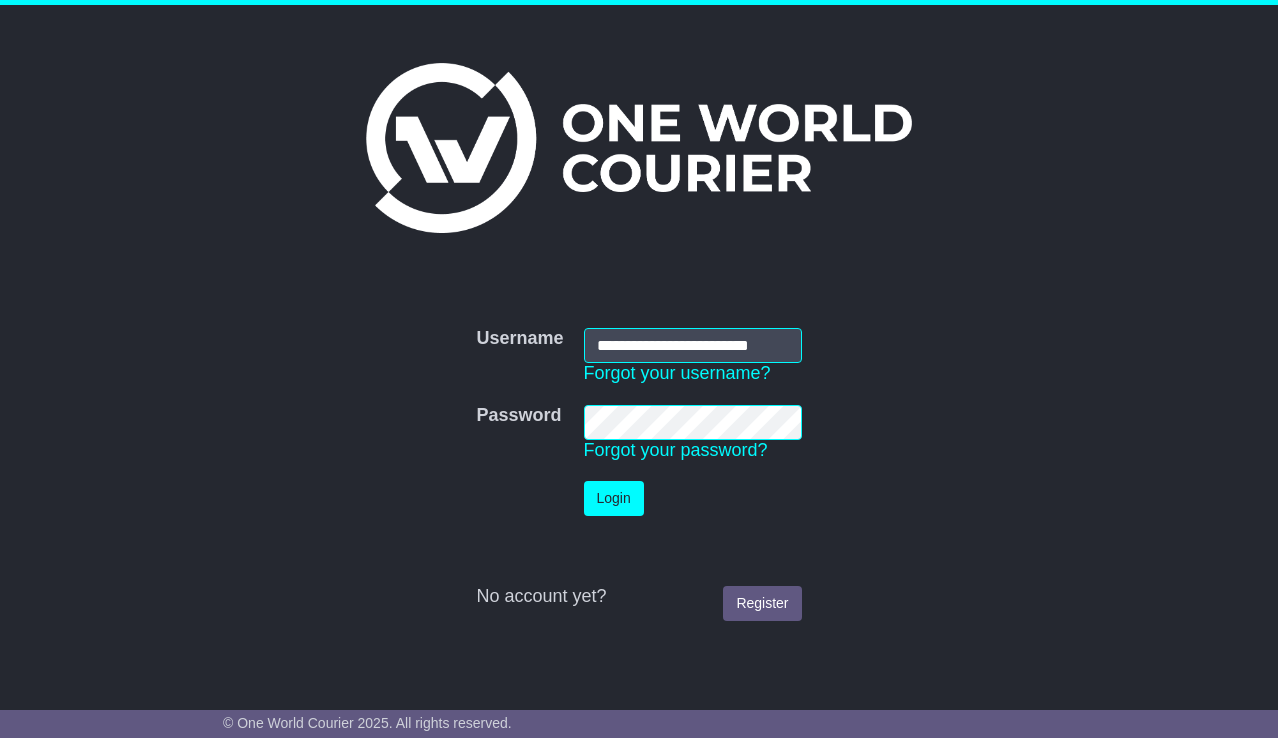 scroll, scrollTop: 0, scrollLeft: 6, axis: horizontal 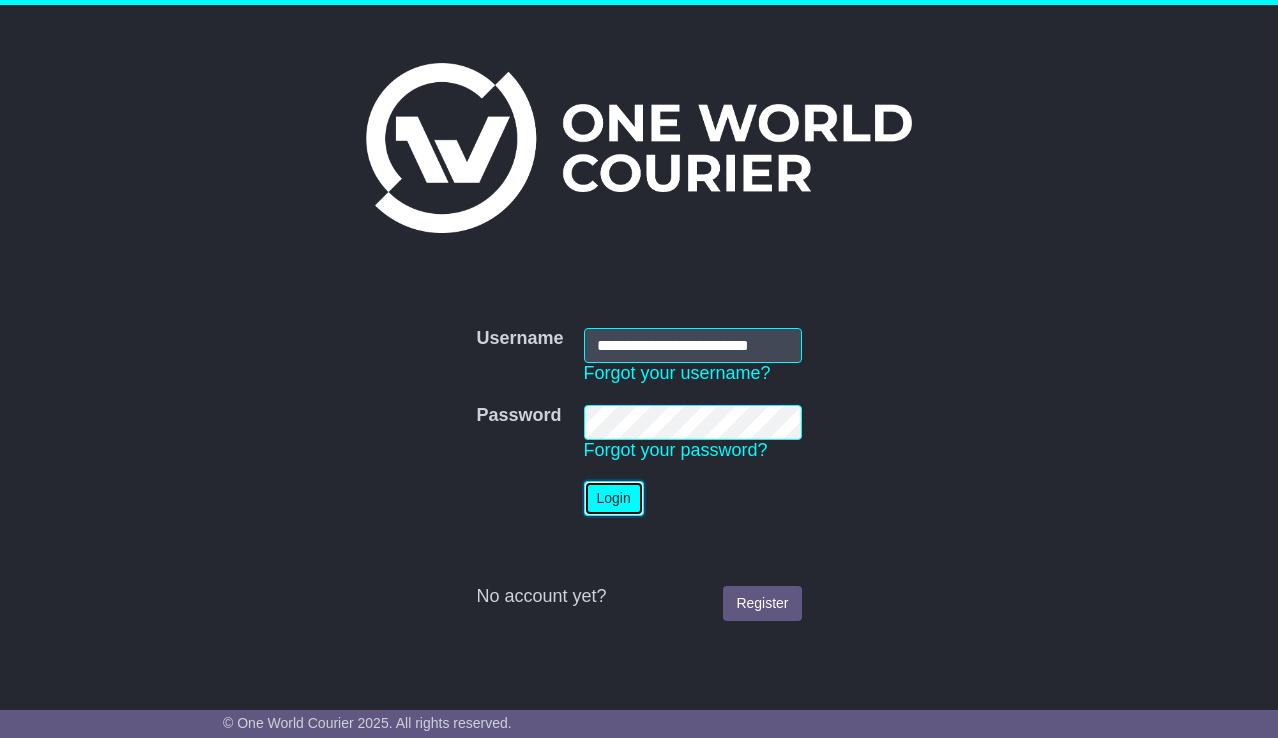 click on "Login" at bounding box center (614, 498) 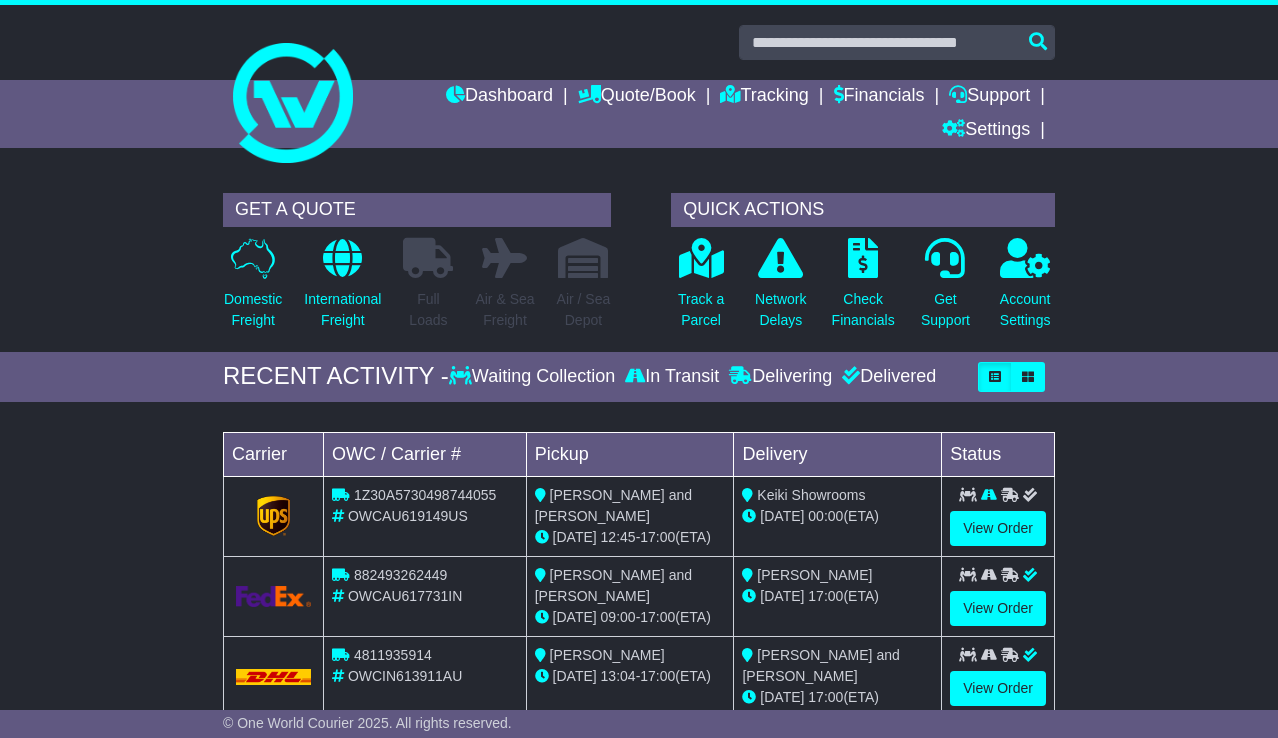 scroll, scrollTop: 121, scrollLeft: 0, axis: vertical 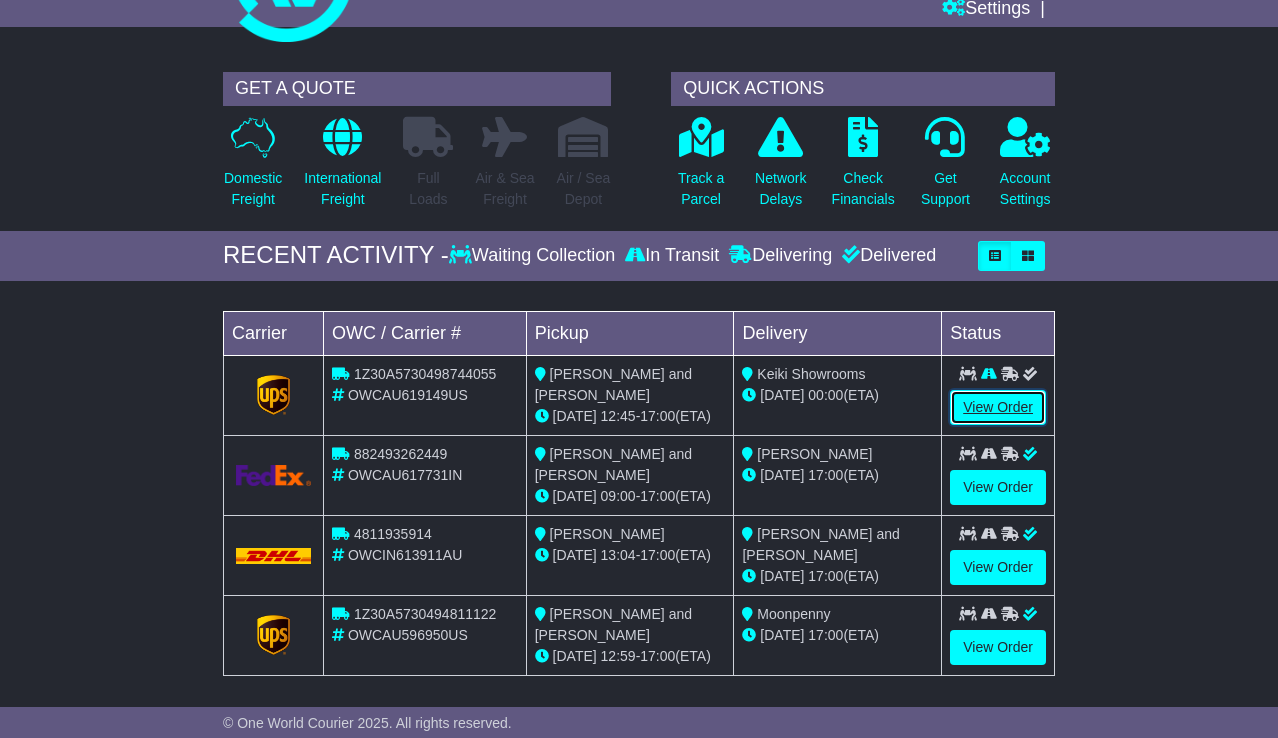 click on "View Order" at bounding box center [998, 407] 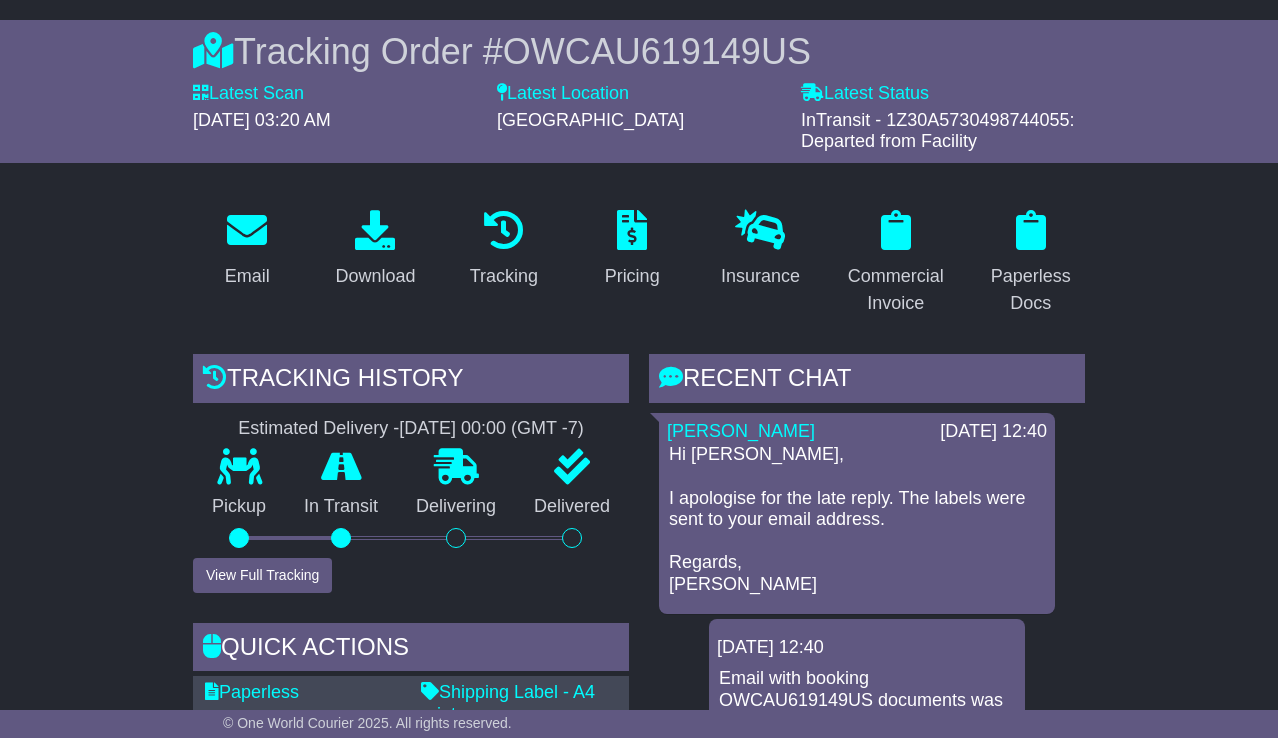 scroll, scrollTop: 315, scrollLeft: 0, axis: vertical 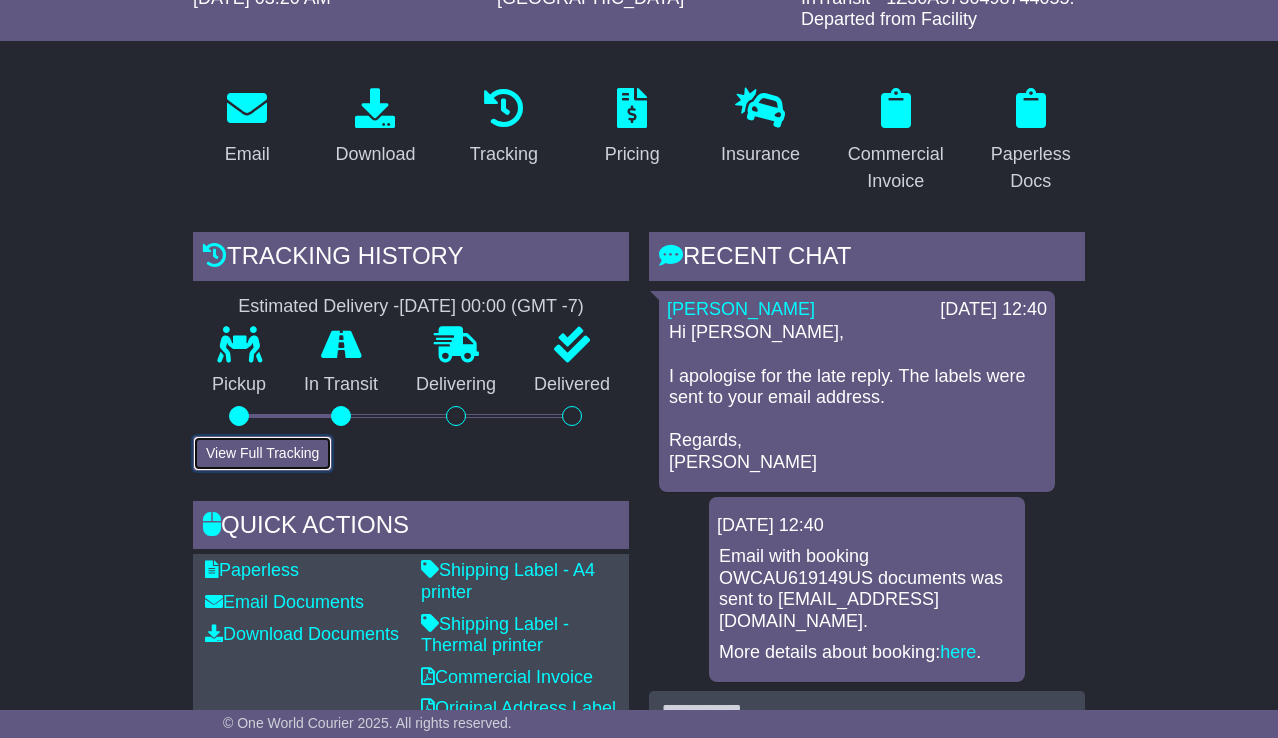click on "View Full Tracking" at bounding box center (262, 453) 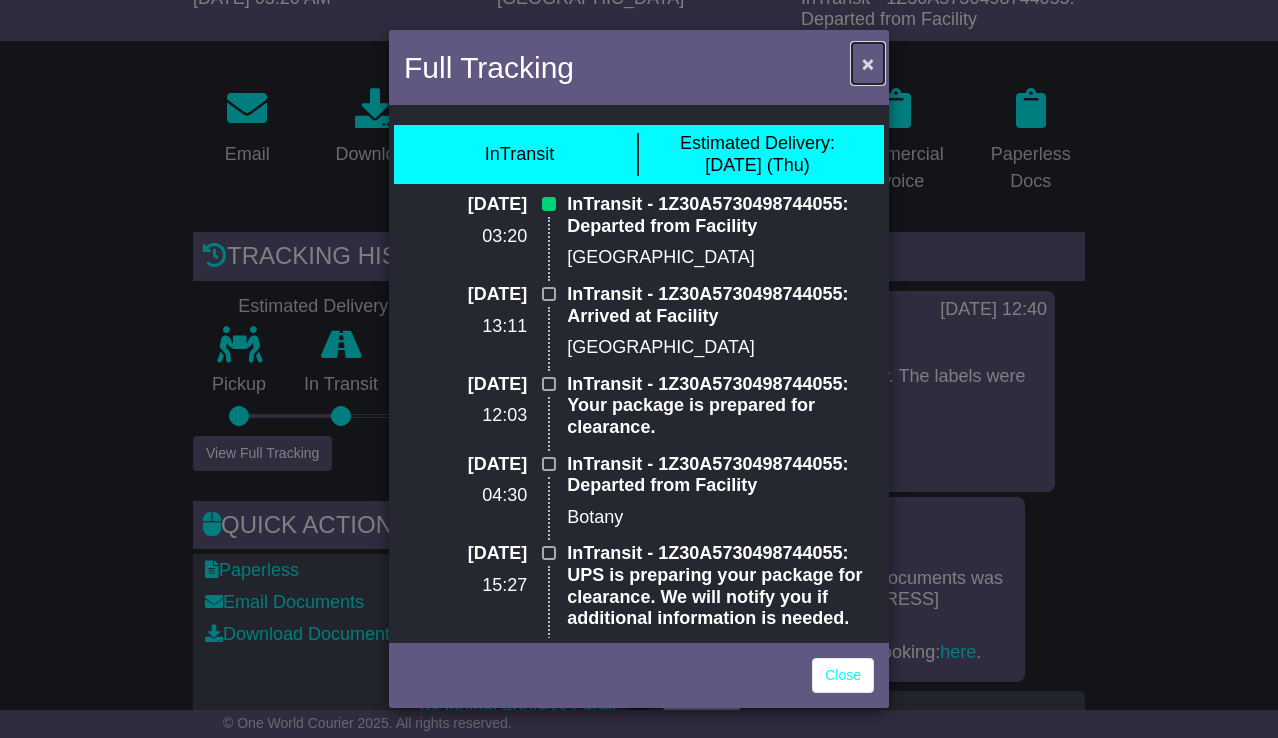 click on "×" at bounding box center (868, 63) 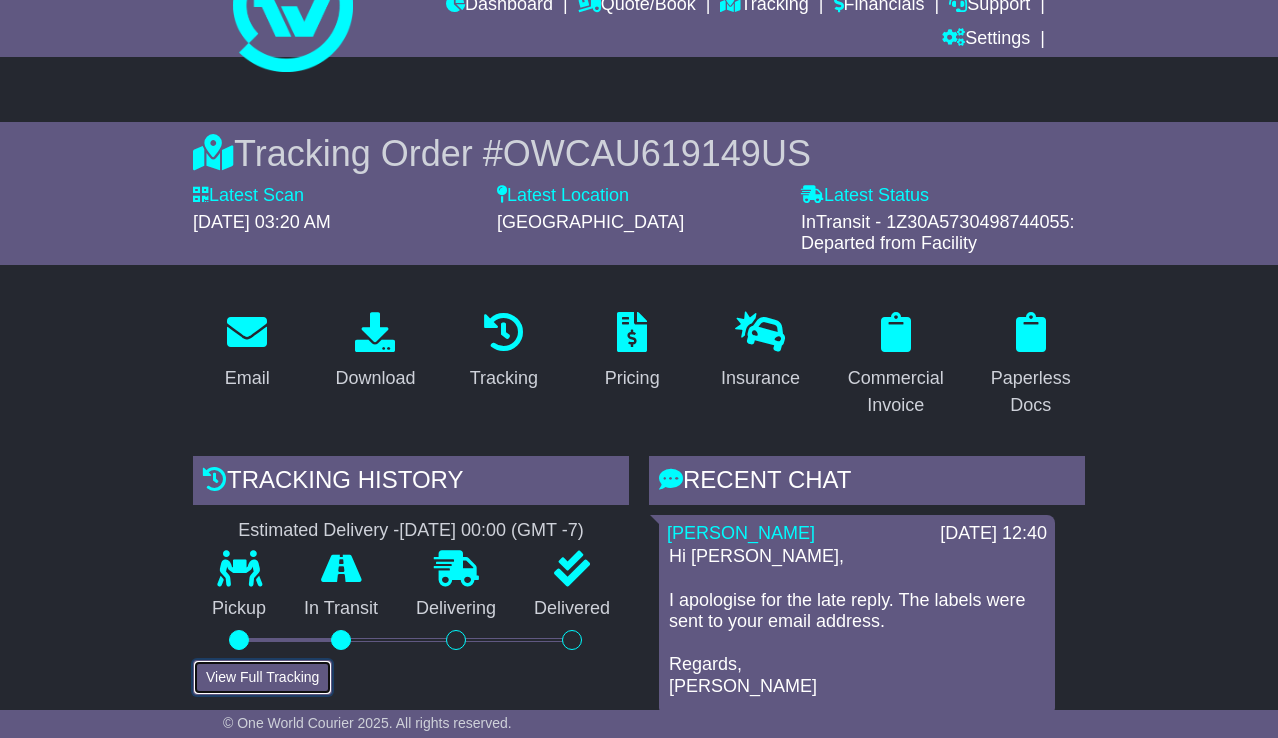 scroll, scrollTop: 0, scrollLeft: 0, axis: both 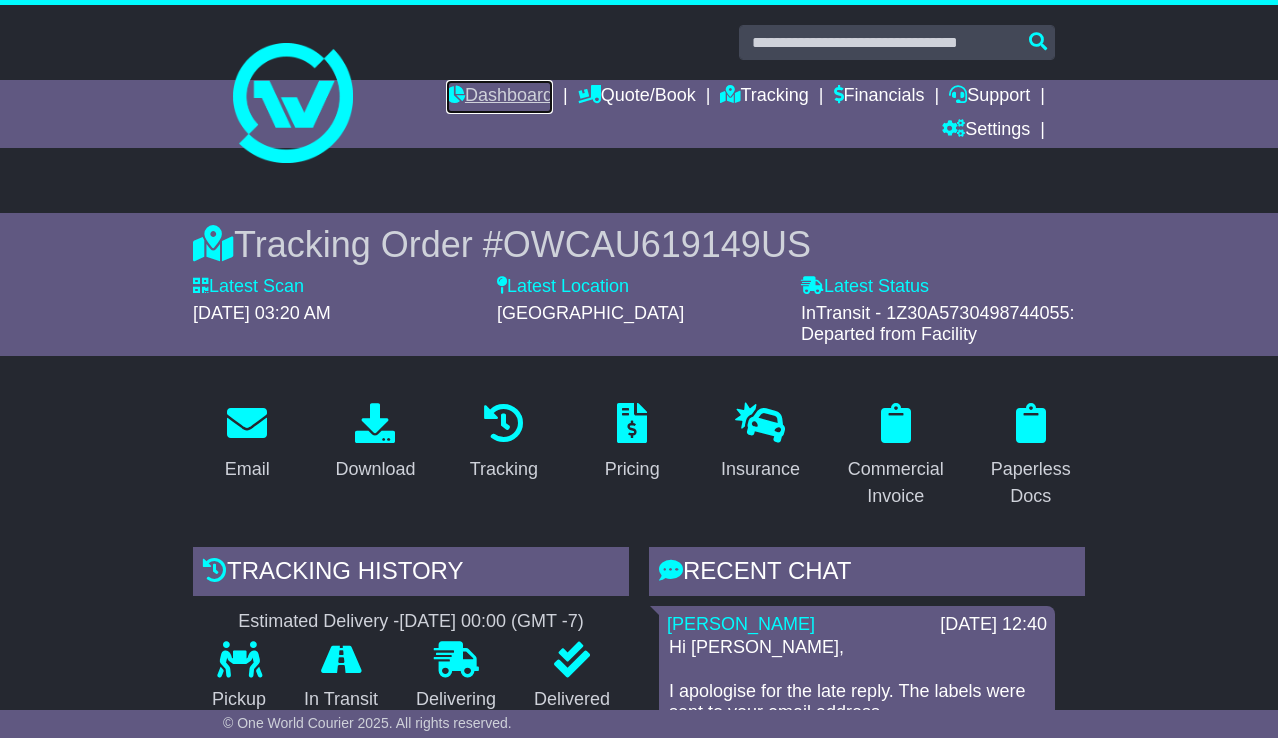 click on "Dashboard" at bounding box center [499, 97] 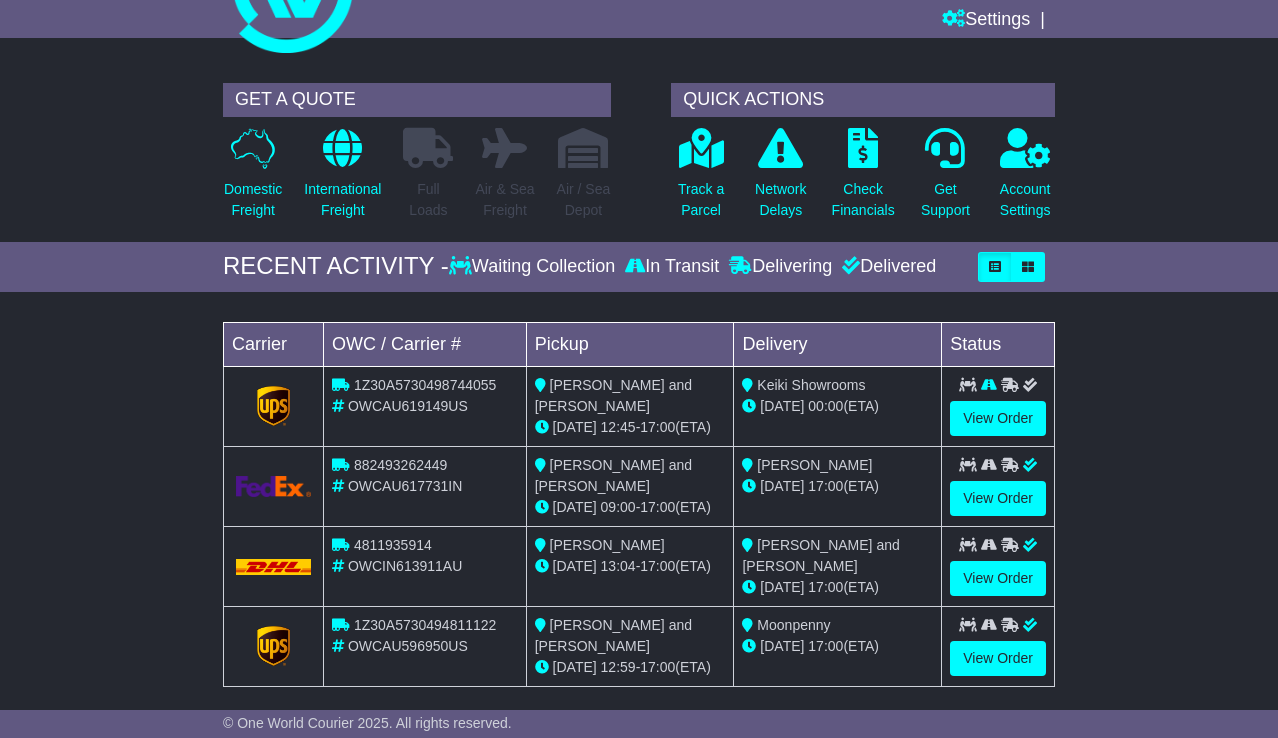 scroll, scrollTop: 45, scrollLeft: 0, axis: vertical 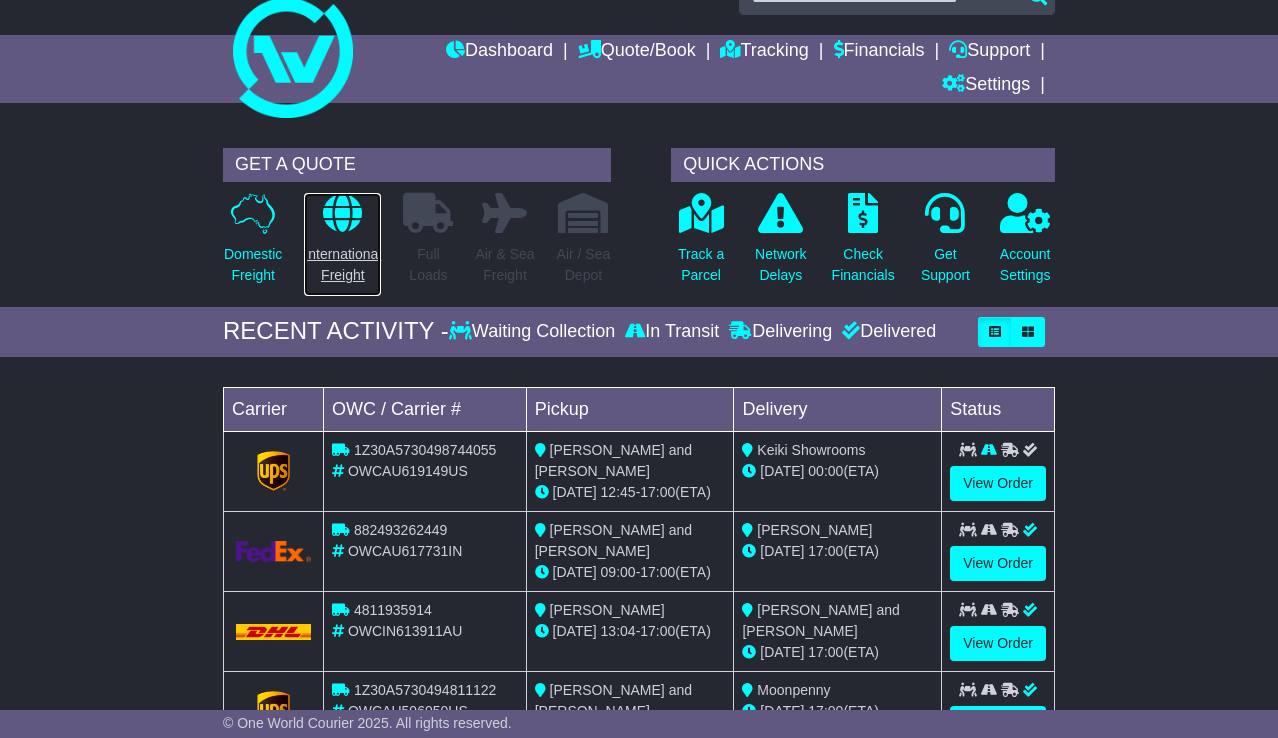 click on "International Freight" at bounding box center [342, 265] 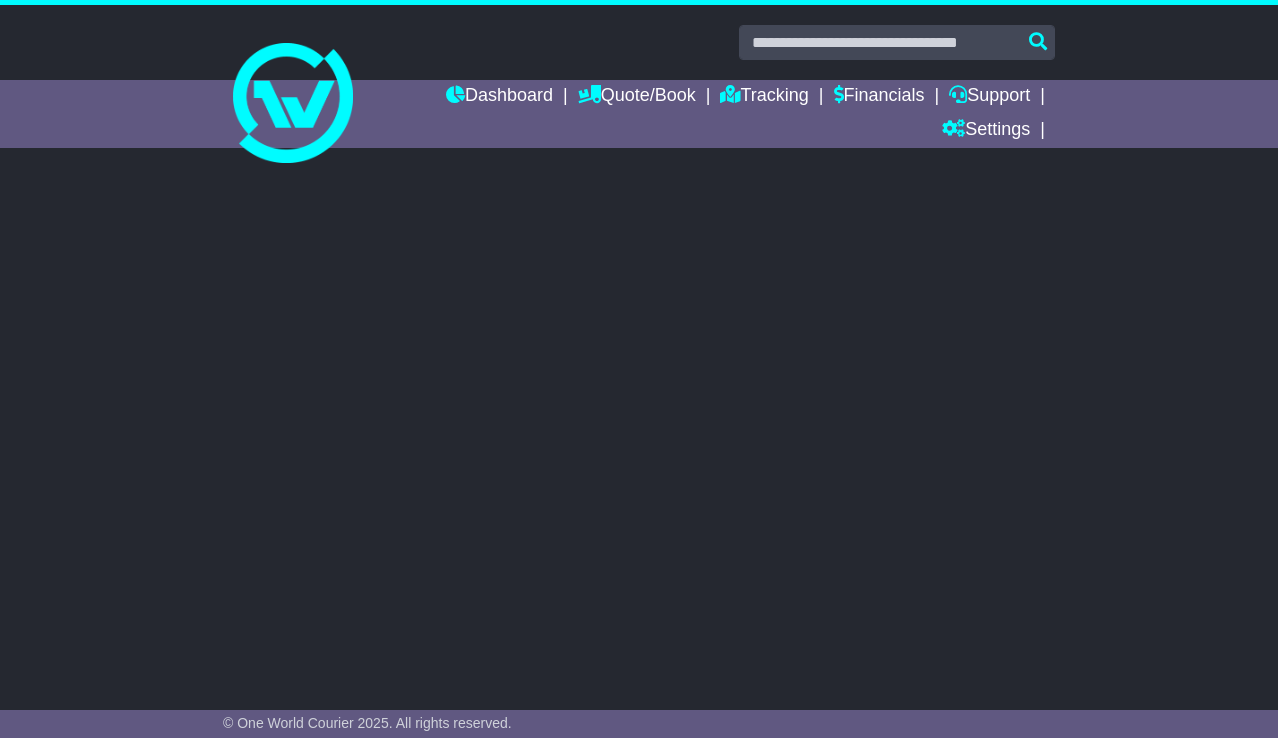 scroll, scrollTop: 0, scrollLeft: 0, axis: both 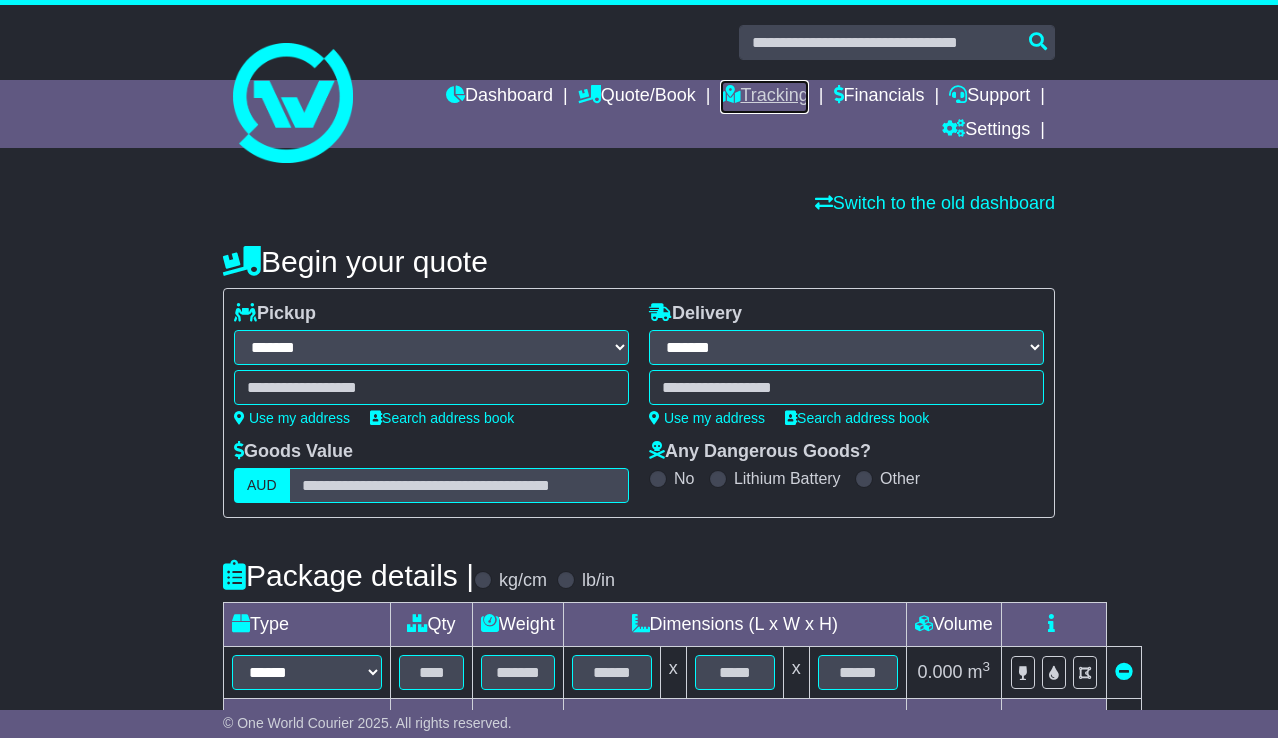click on "Tracking" at bounding box center (764, 97) 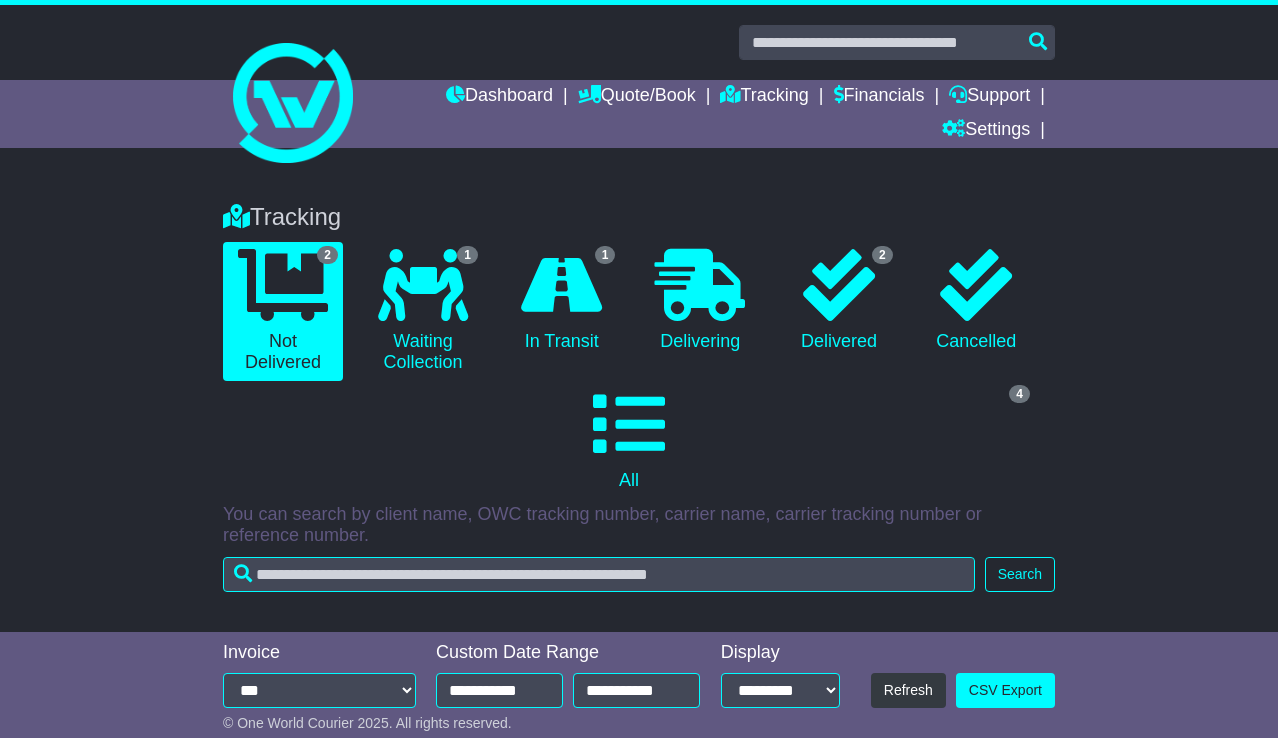 scroll, scrollTop: 0, scrollLeft: 0, axis: both 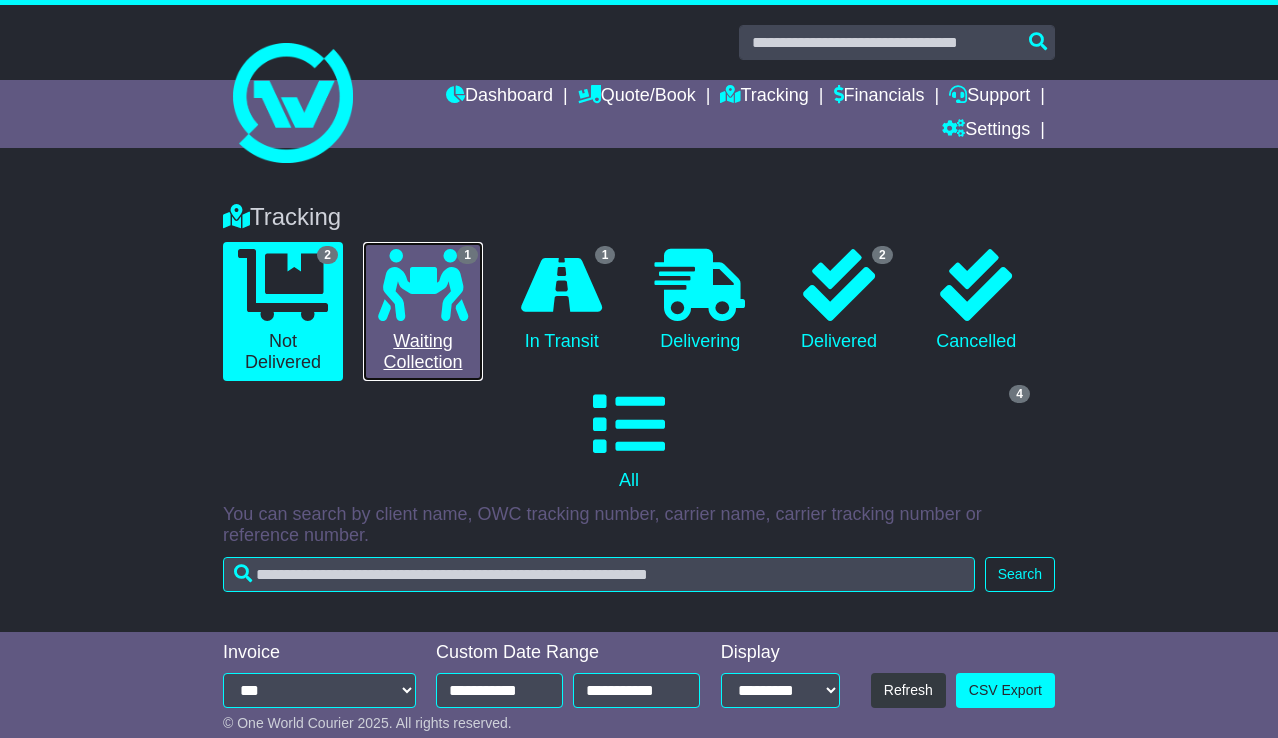 click at bounding box center [423, 285] 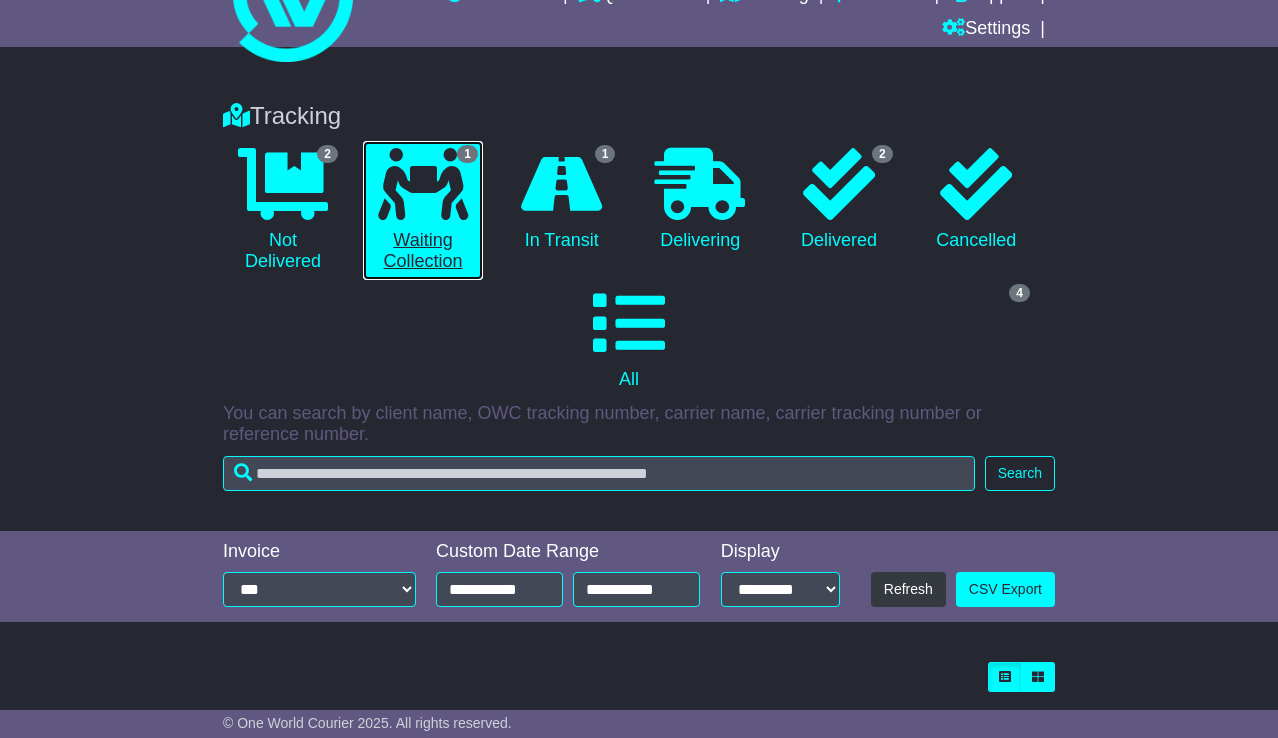 scroll, scrollTop: 280, scrollLeft: 0, axis: vertical 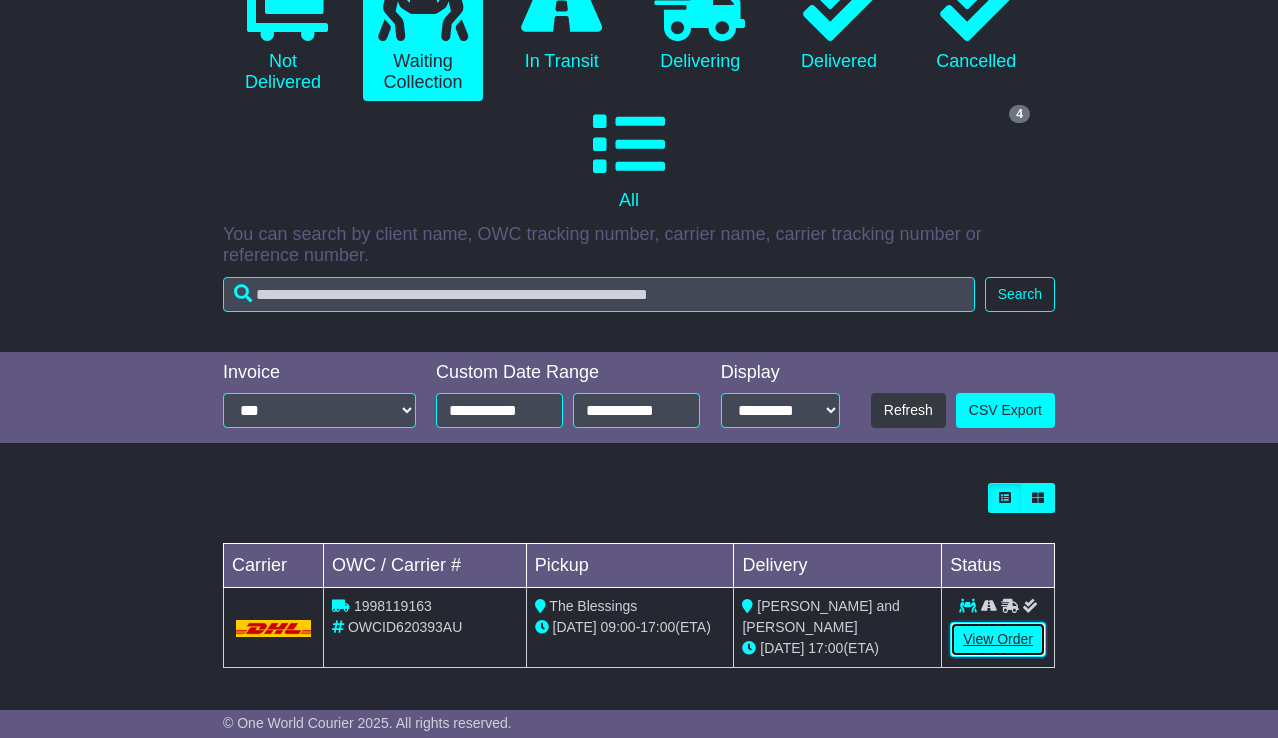 click on "View Order" at bounding box center [998, 639] 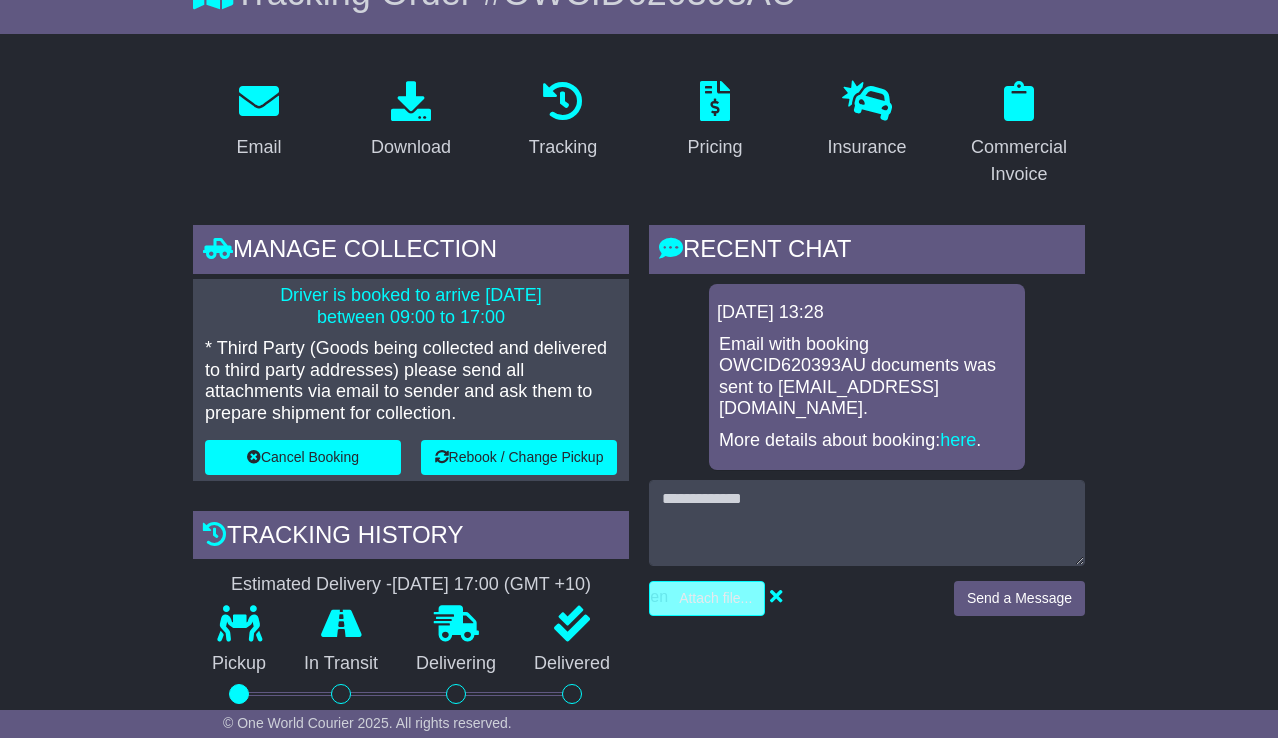 scroll, scrollTop: 254, scrollLeft: 0, axis: vertical 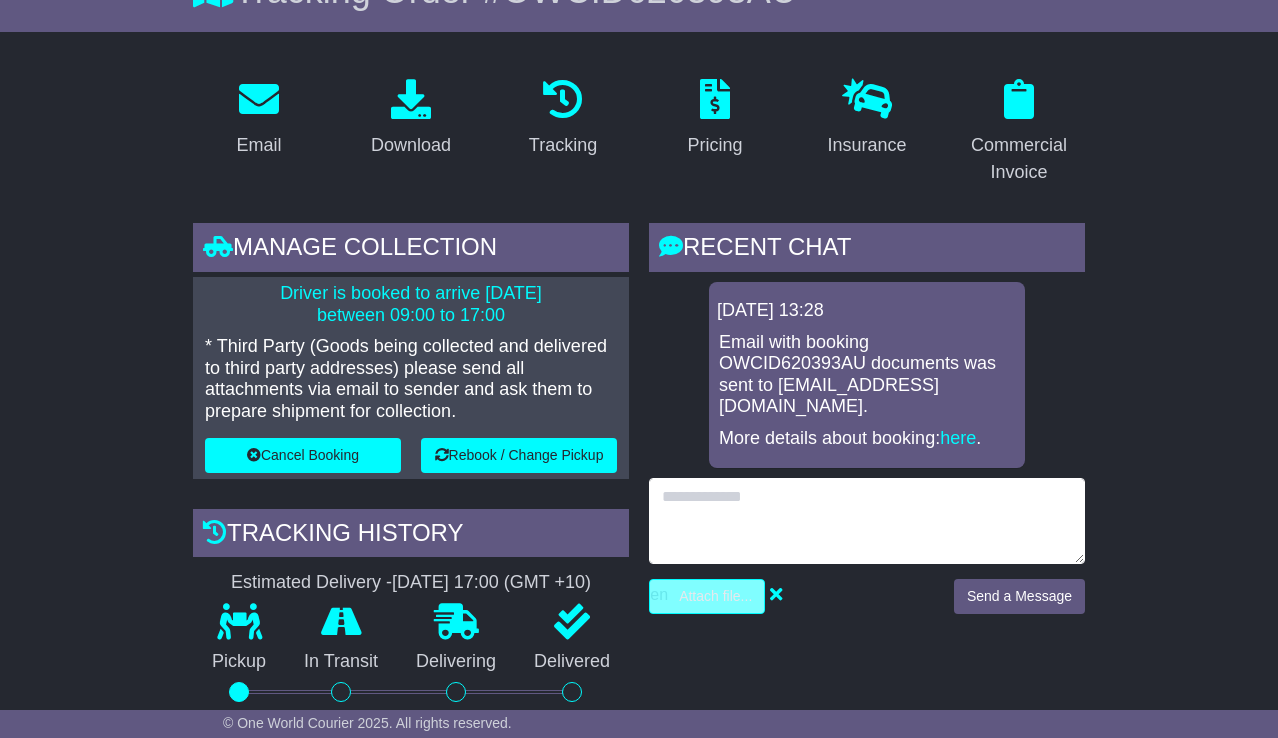 click at bounding box center (867, 521) 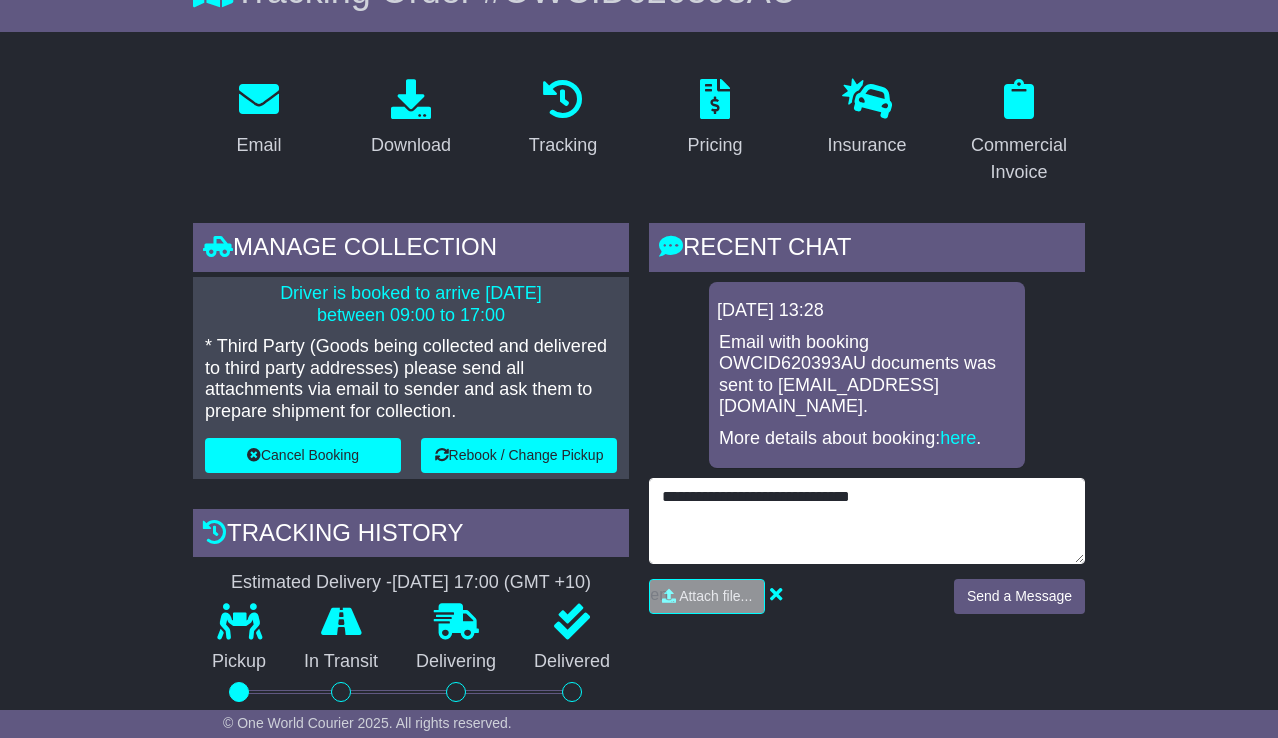 type on "**********" 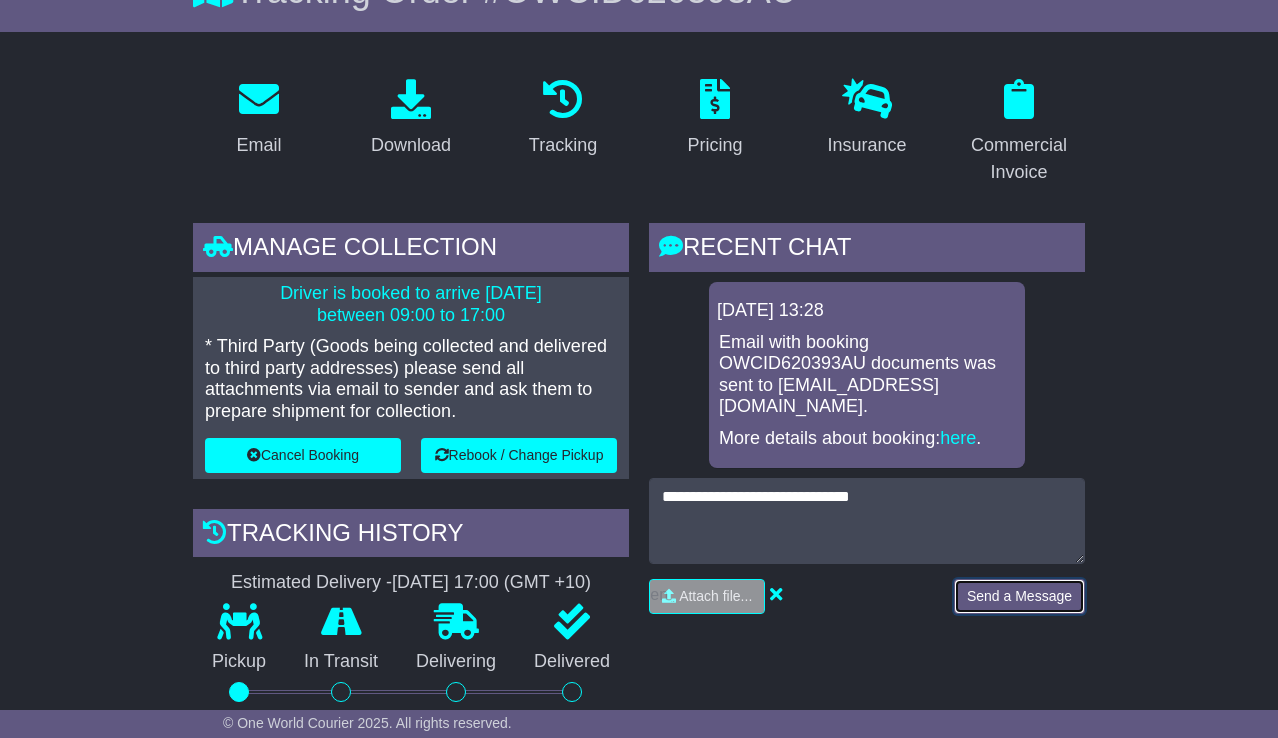 click on "Send a Message" at bounding box center [1019, 596] 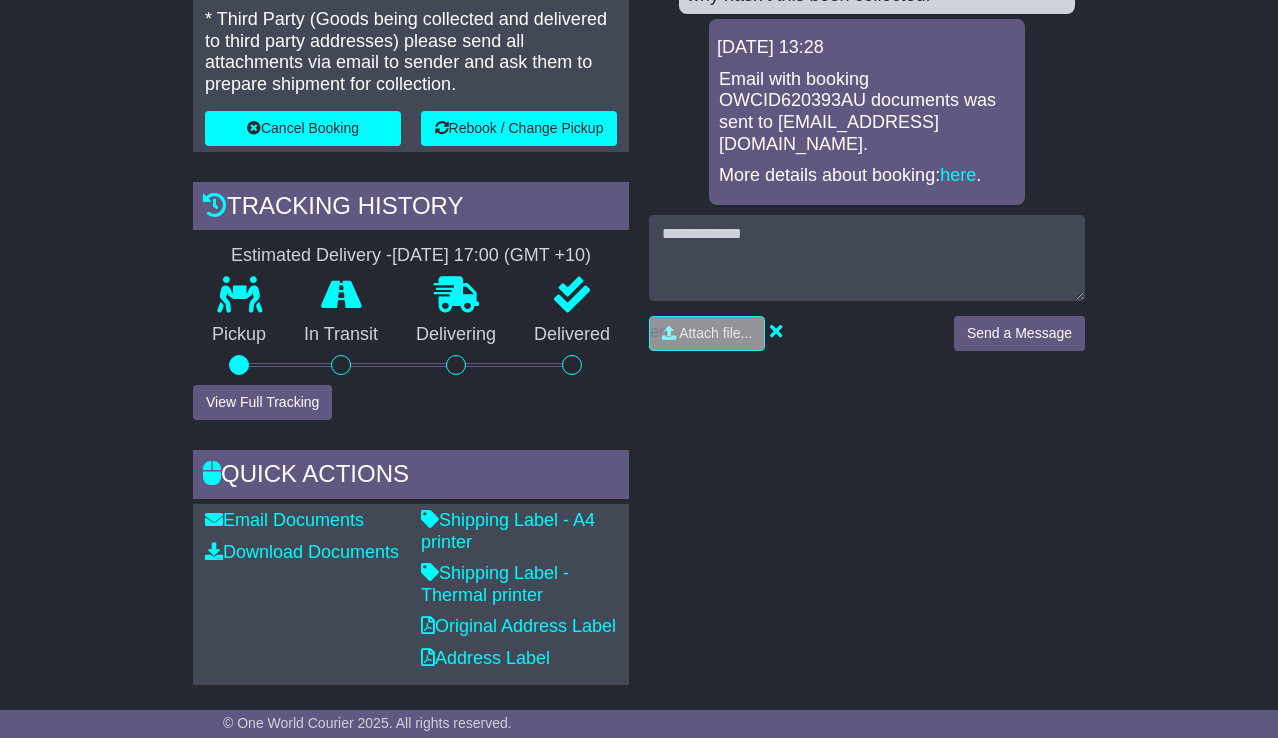 scroll, scrollTop: 0, scrollLeft: 0, axis: both 